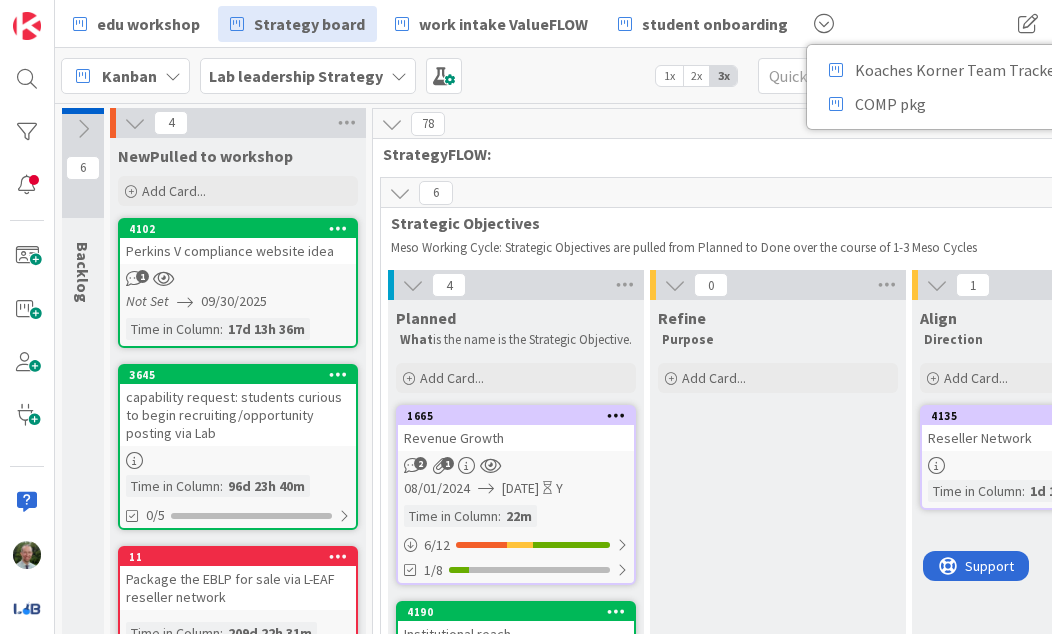 scroll, scrollTop: 0, scrollLeft: 0, axis: both 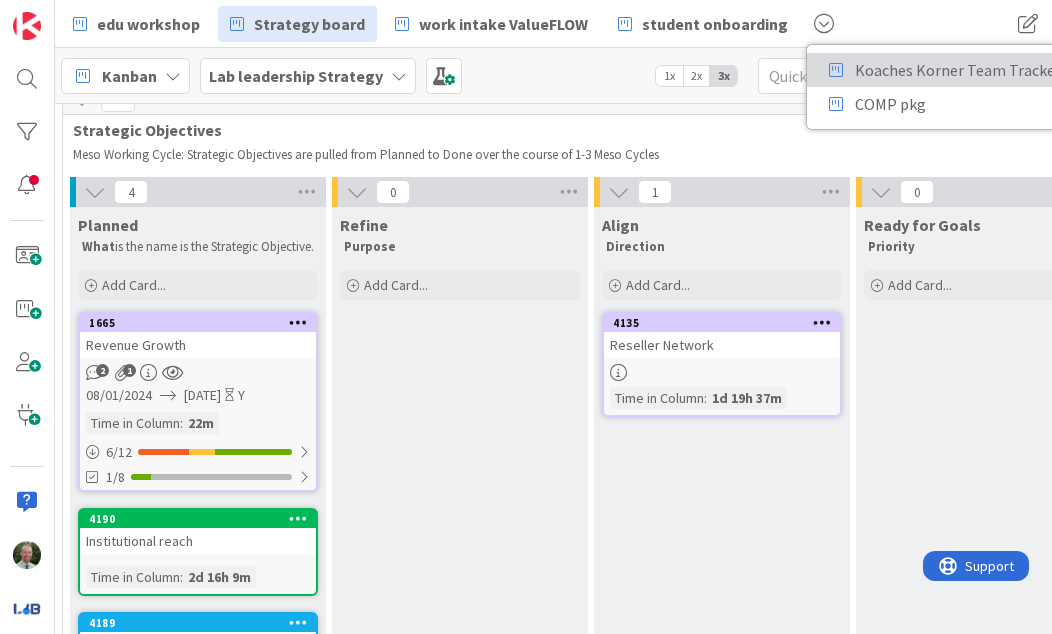 click on "Koaches Korner Team Tracker" at bounding box center [958, 70] 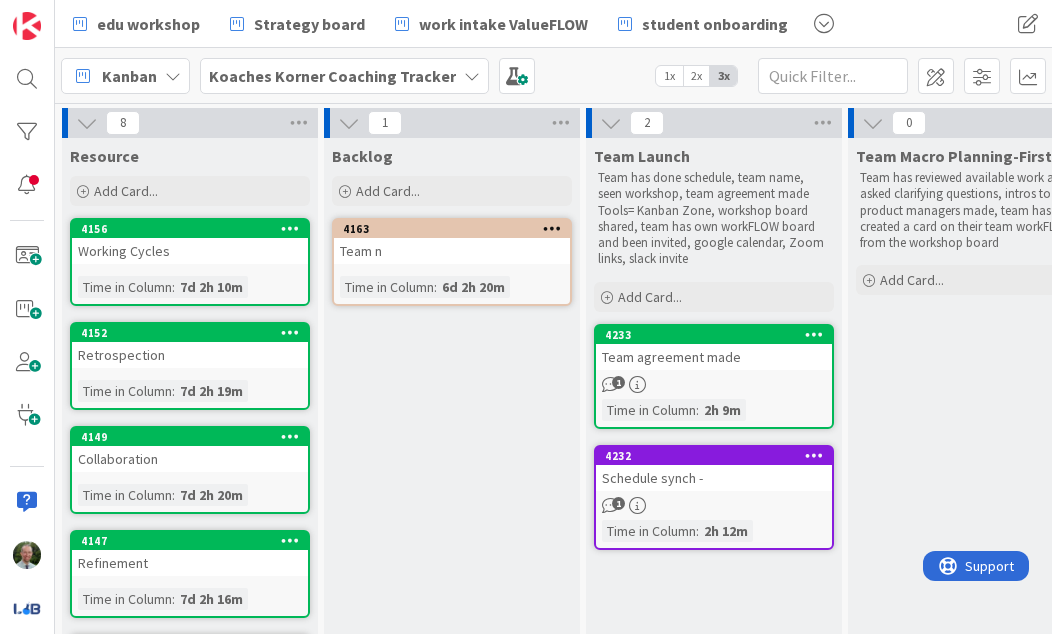 scroll, scrollTop: 0, scrollLeft: 0, axis: both 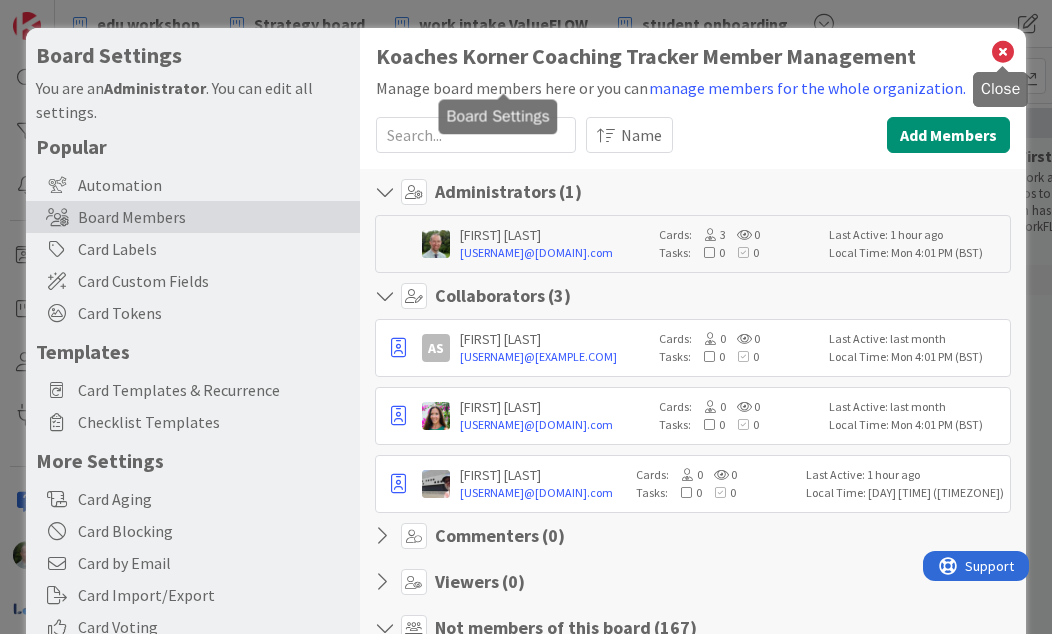 click at bounding box center [1003, 52] 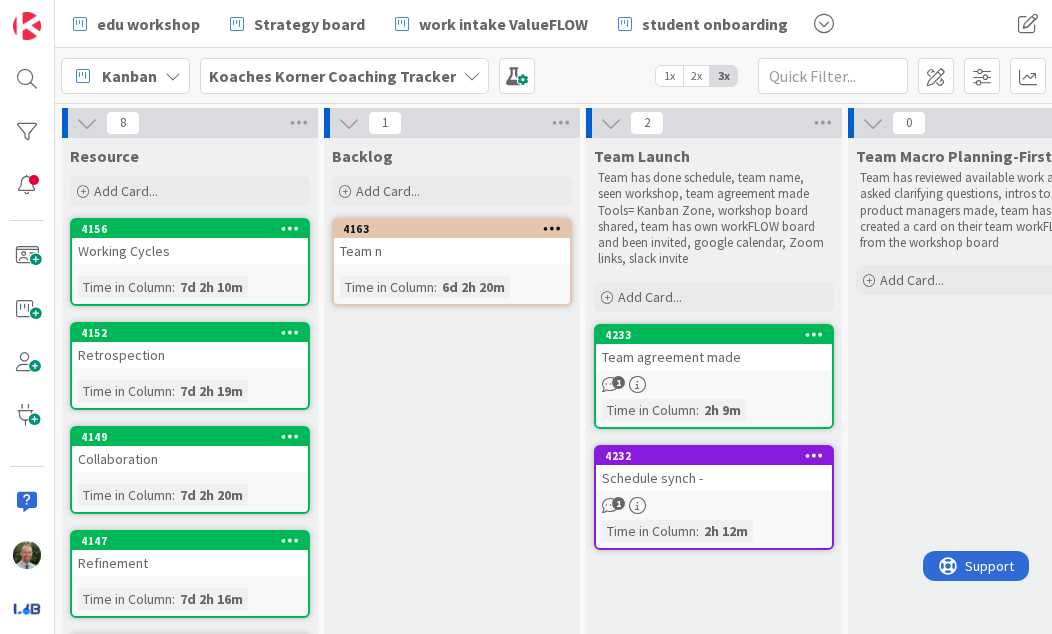 click at bounding box center [936, 76] 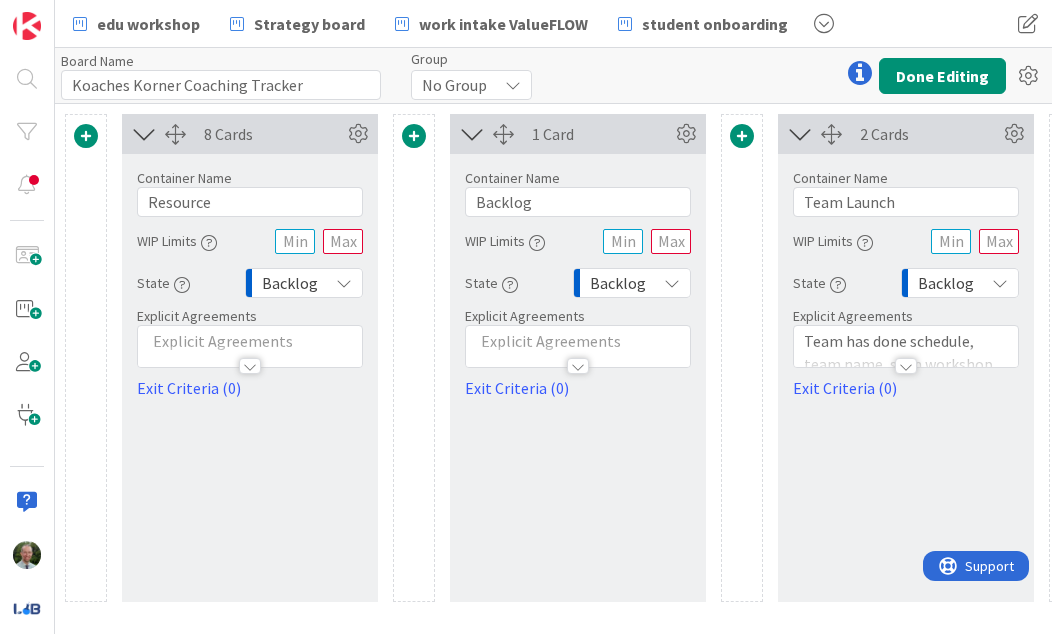 scroll, scrollTop: 0, scrollLeft: 0, axis: both 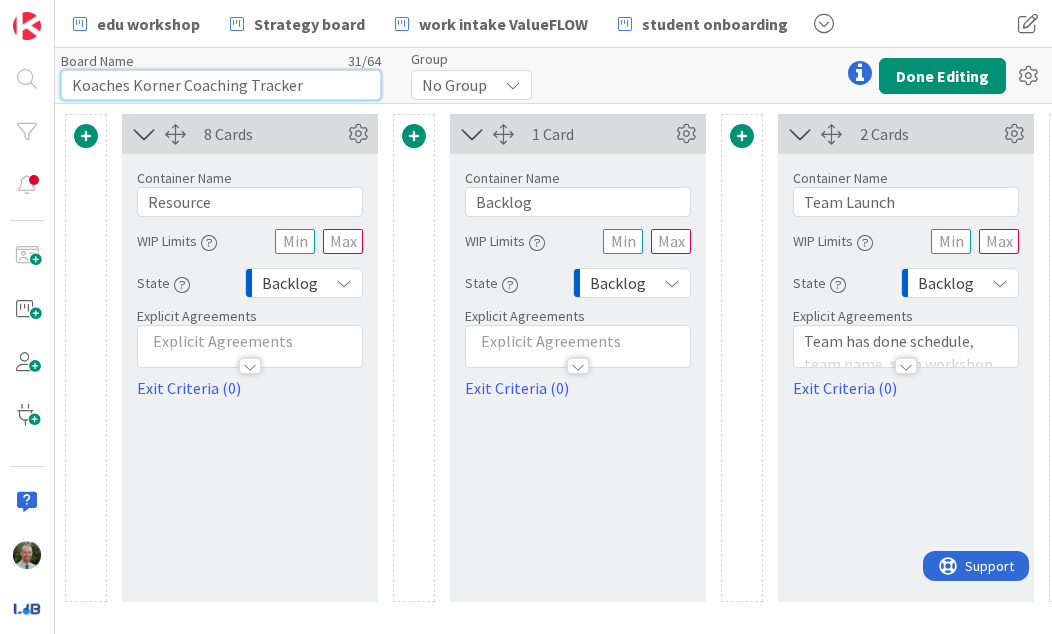 click on "Koaches Korner Coaching Tracker" at bounding box center (221, 85) 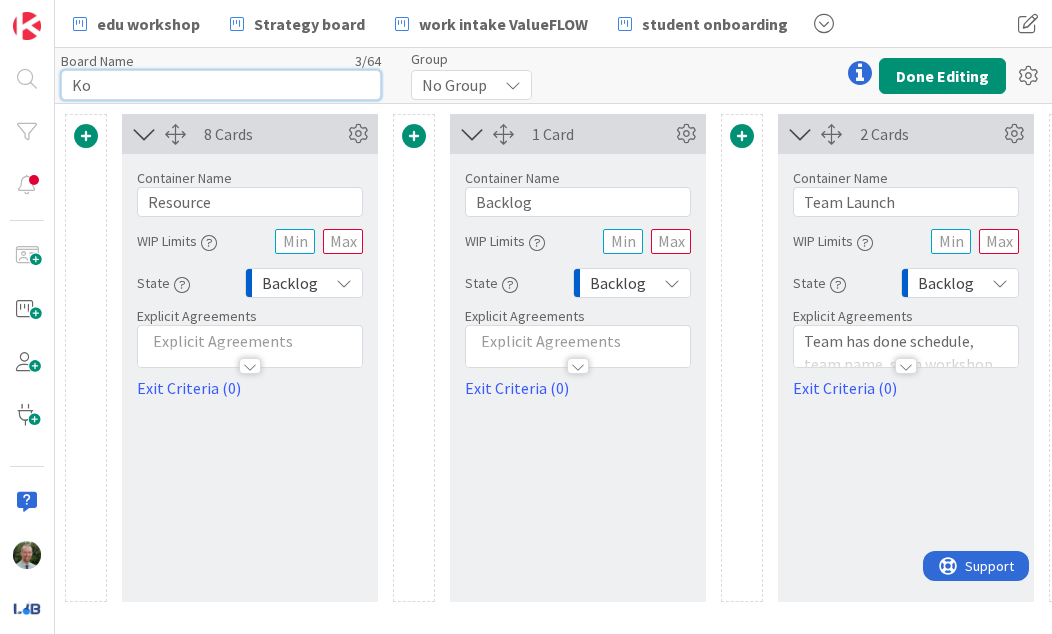 type on "K" 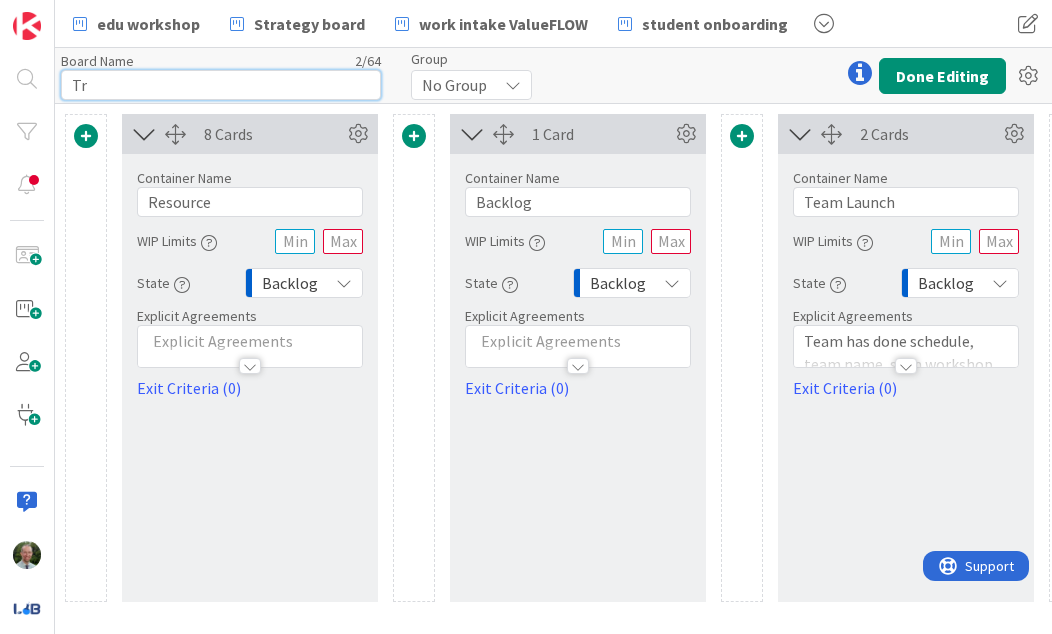 type on "T" 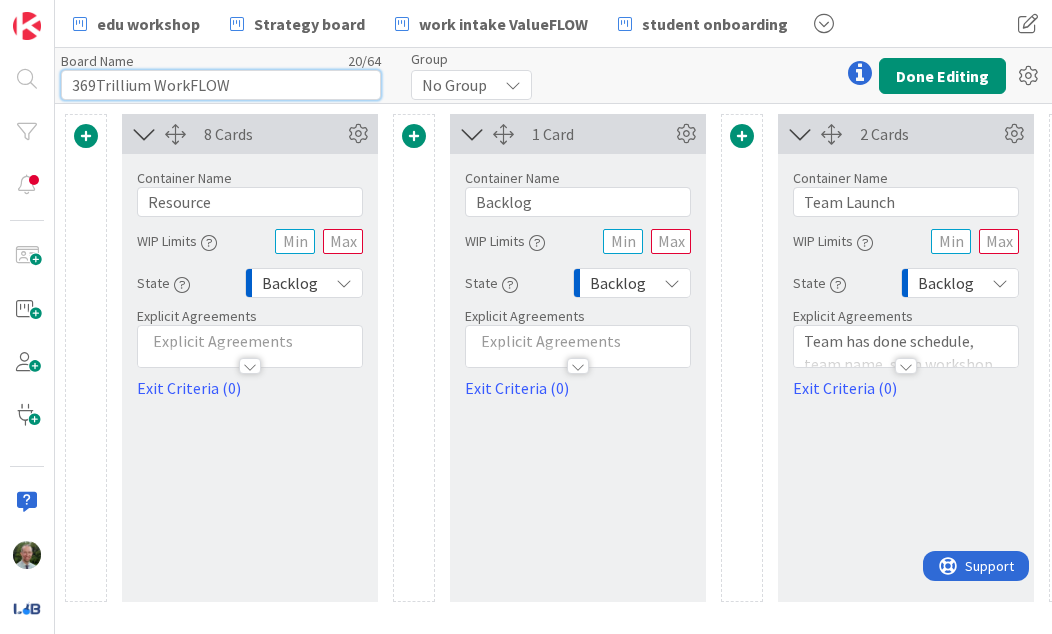 type on "369Trillium WorkFLOW" 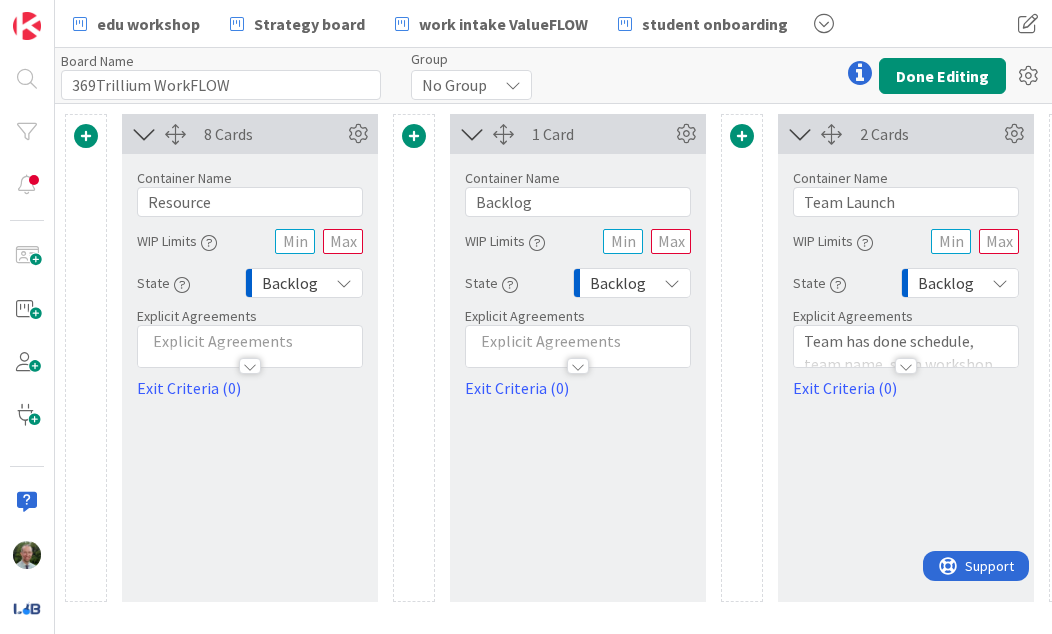 click on "Done Editing" at bounding box center [942, 76] 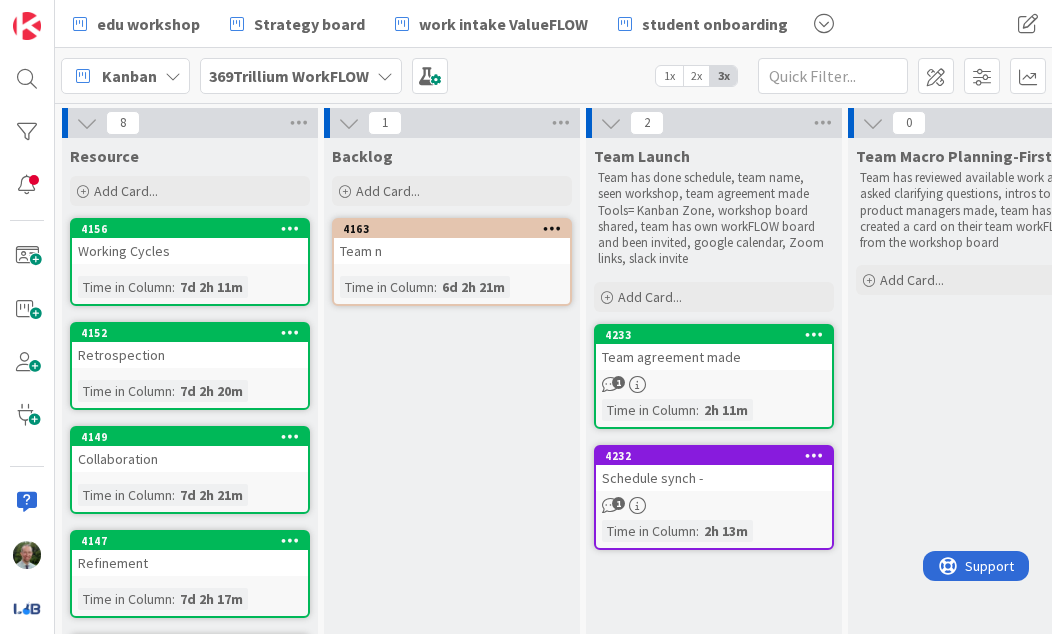scroll, scrollTop: 0, scrollLeft: 0, axis: both 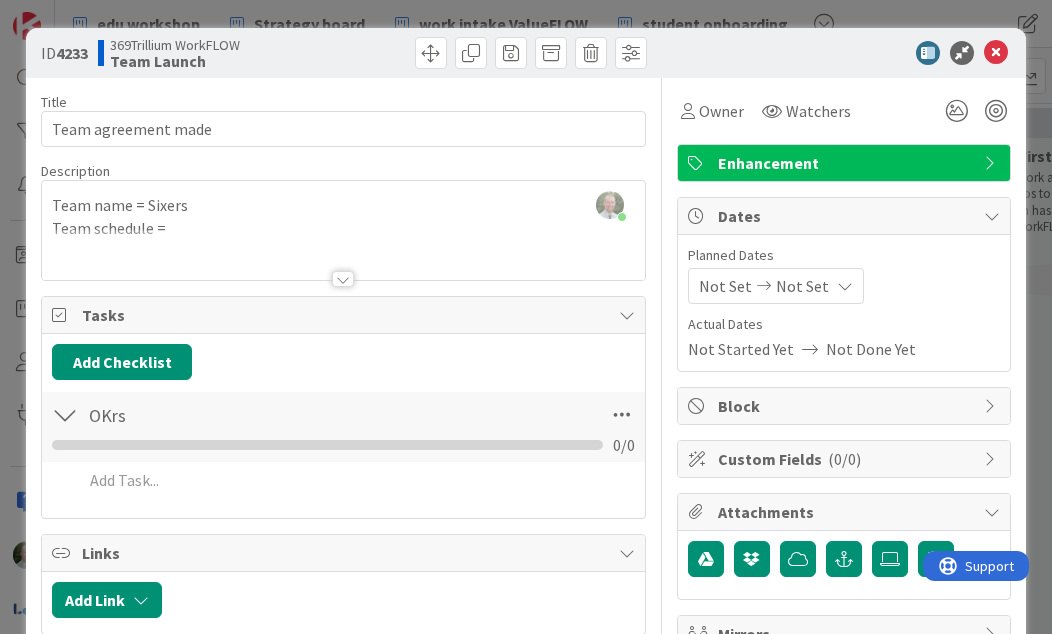 click at bounding box center (996, 53) 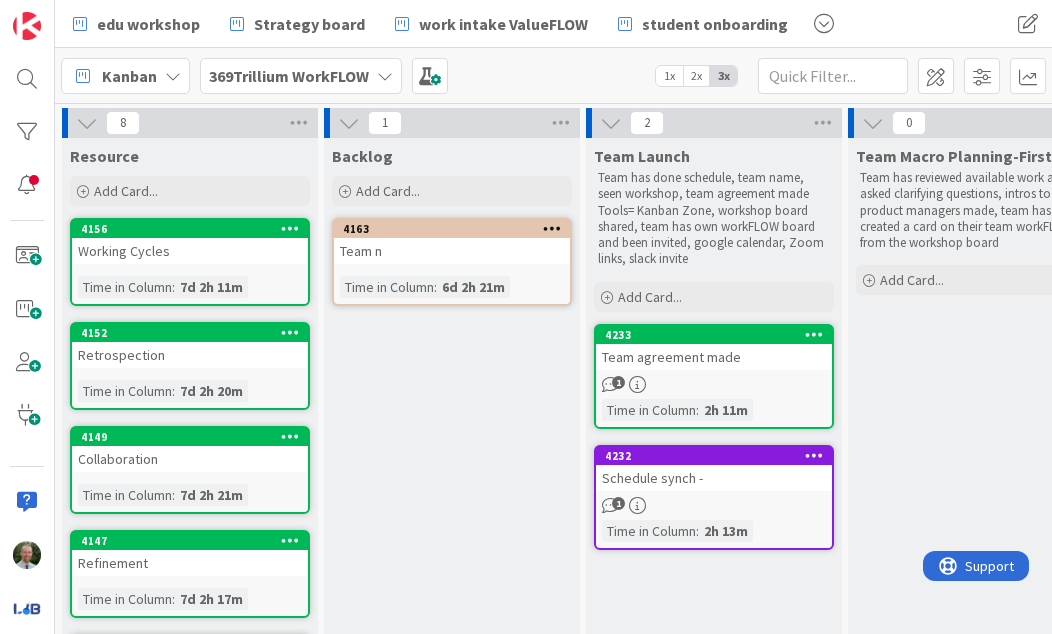 scroll, scrollTop: 0, scrollLeft: 0, axis: both 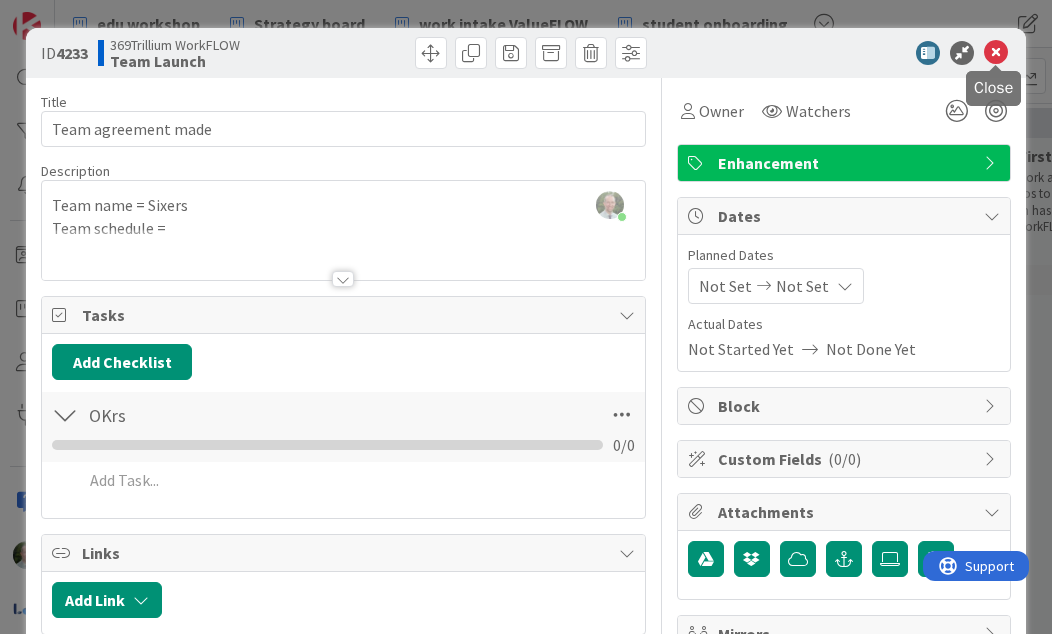 click on "[FIRST] [LAST] just joined Team name = Sixers Team schedule =" at bounding box center [343, 230] 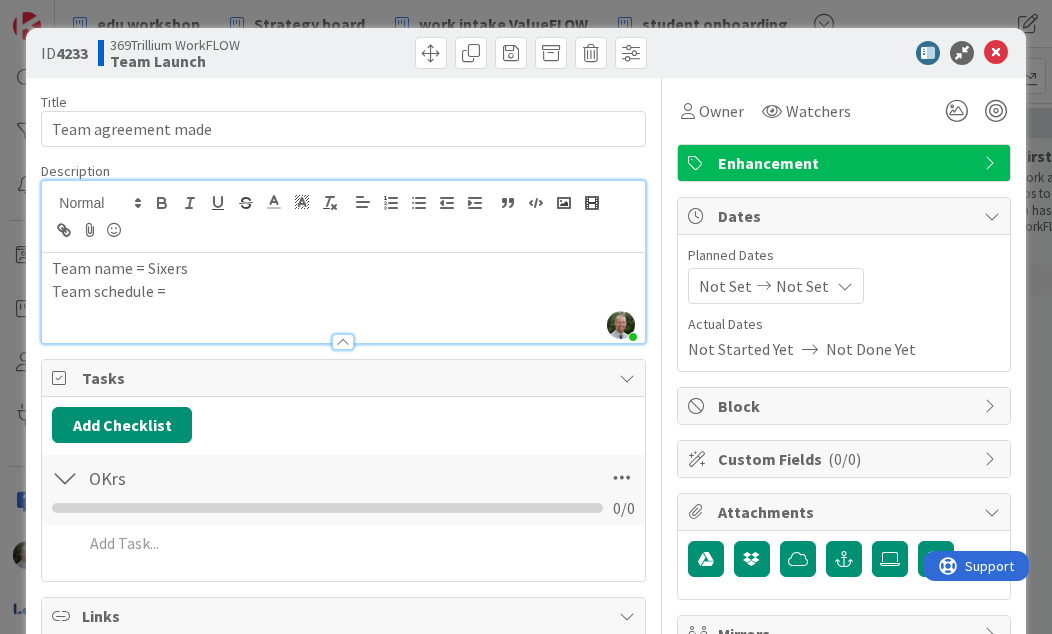 type 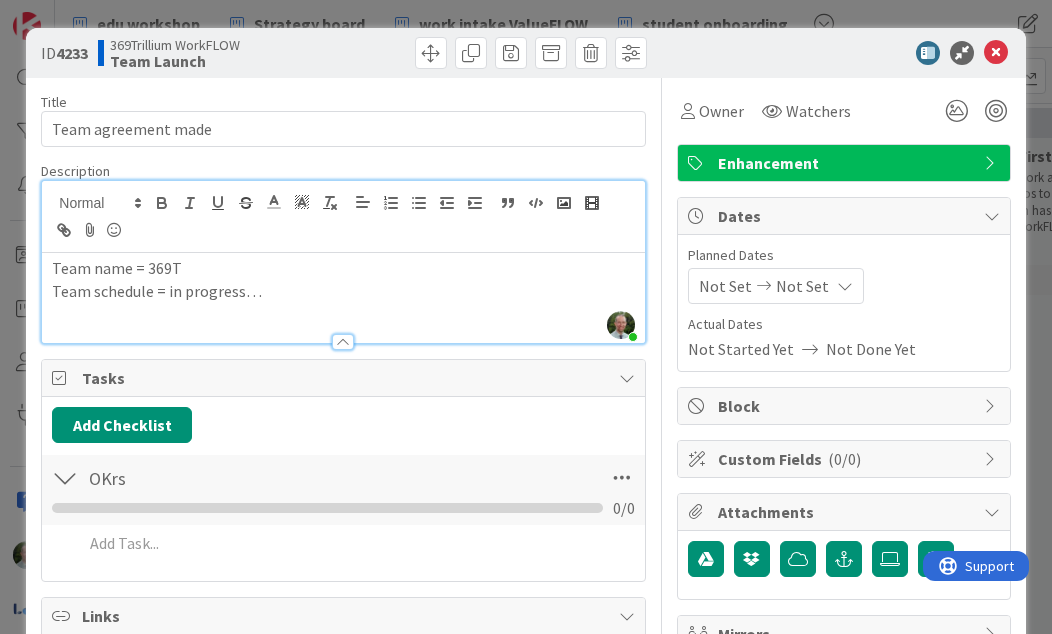 click at bounding box center [996, 53] 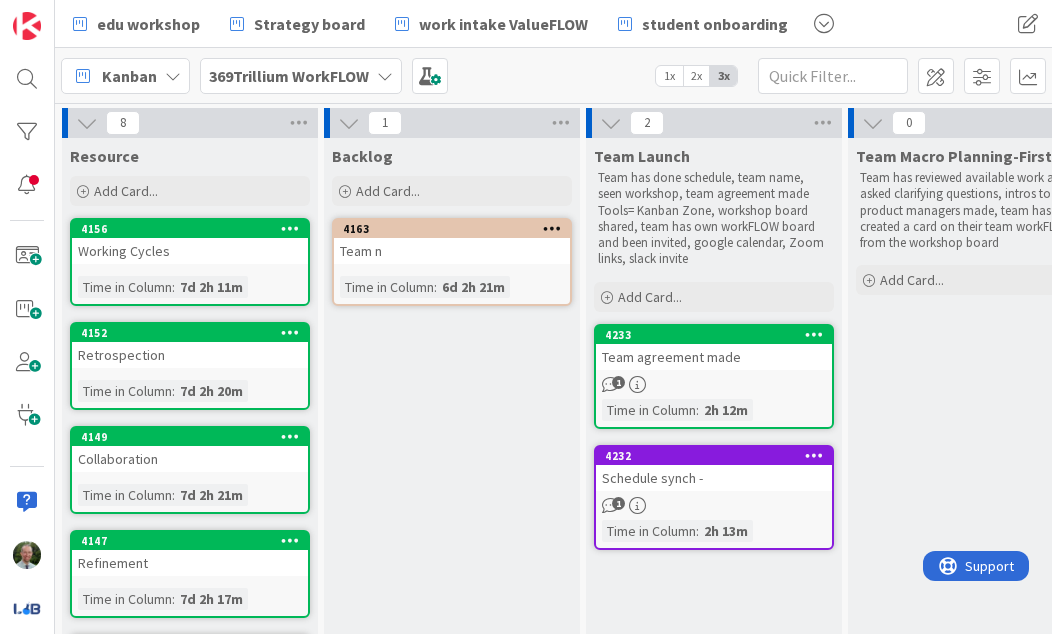 scroll, scrollTop: 0, scrollLeft: 0, axis: both 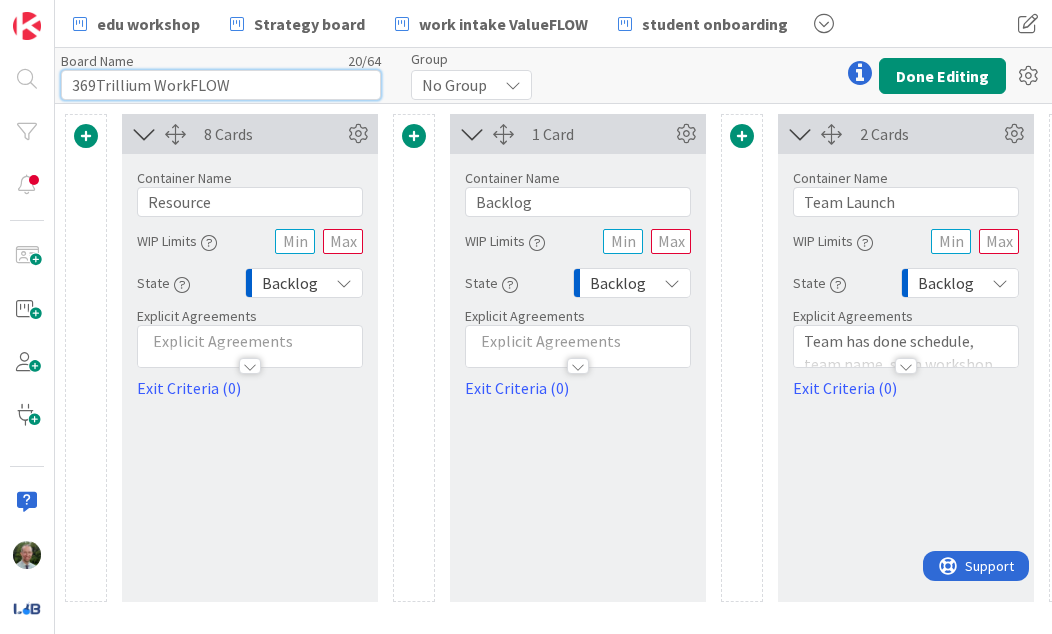 click on "369Trillium WorkFLOW" at bounding box center (221, 85) 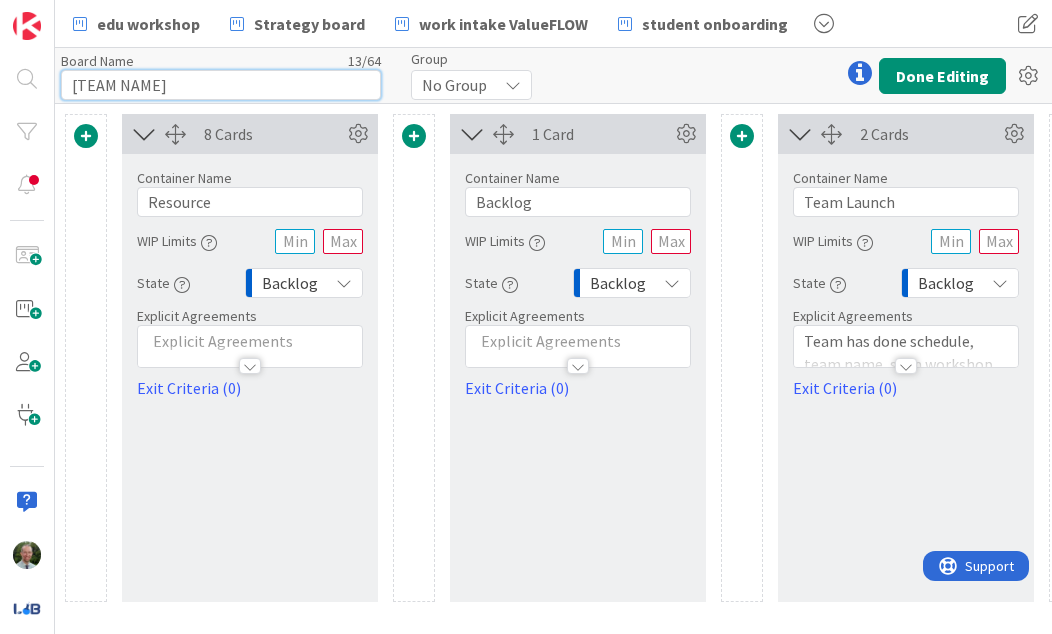 type on "[TEAM NAME]" 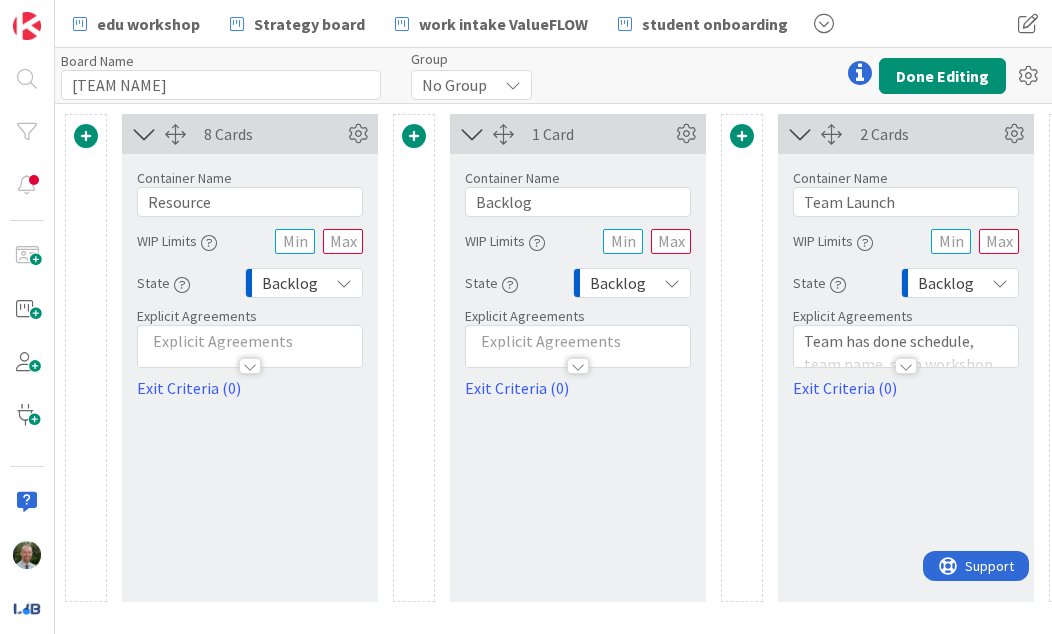 click on "Done Editing" at bounding box center (942, 76) 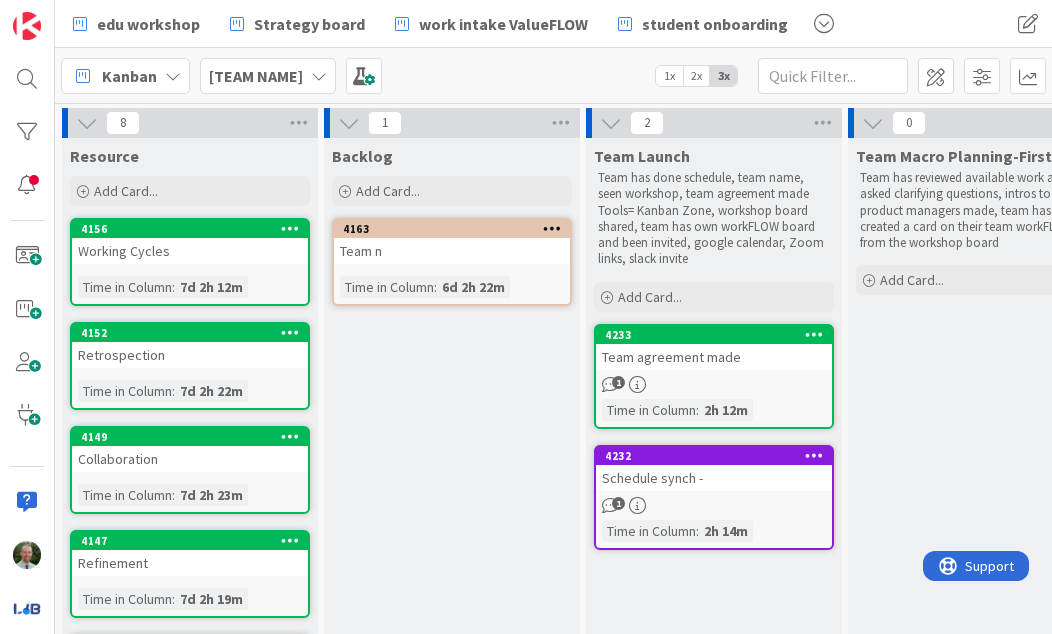 scroll, scrollTop: 0, scrollLeft: 0, axis: both 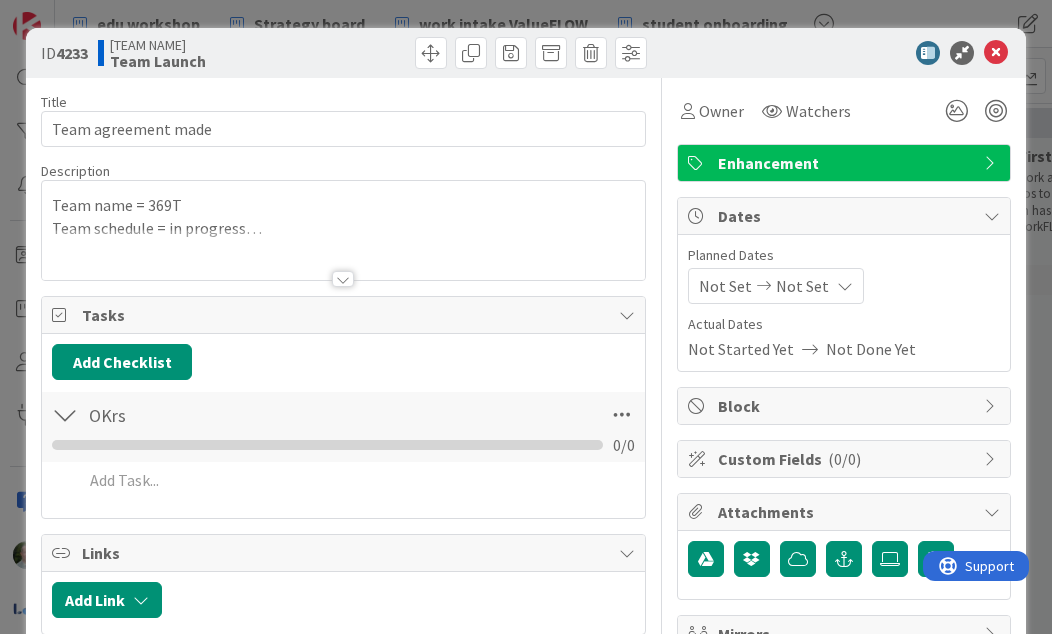 click at bounding box center [343, 254] 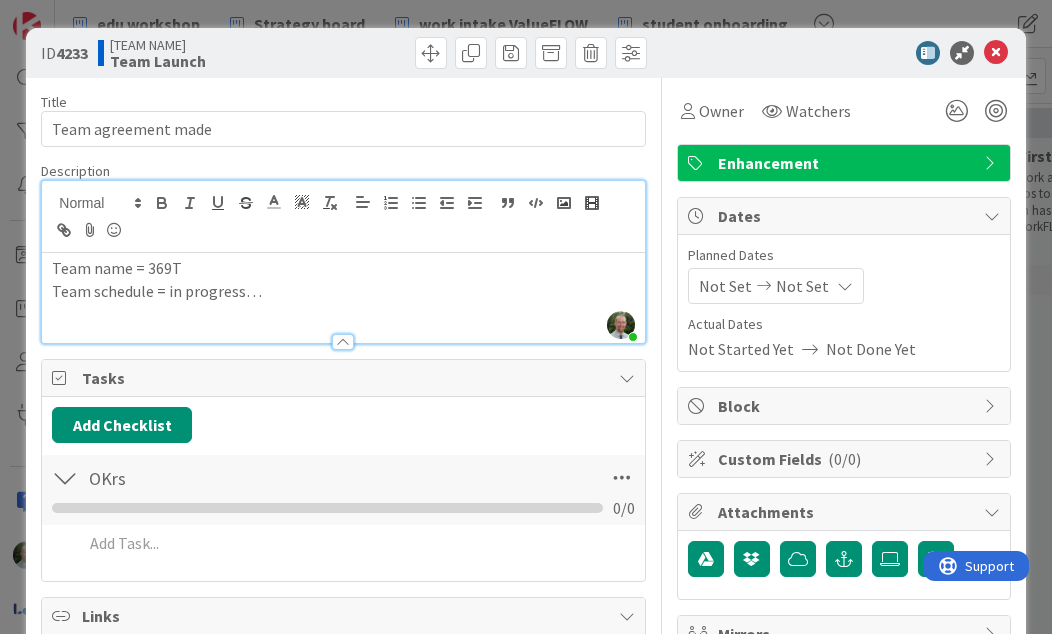click on "Team schedule = in progress…" at bounding box center (343, 291) 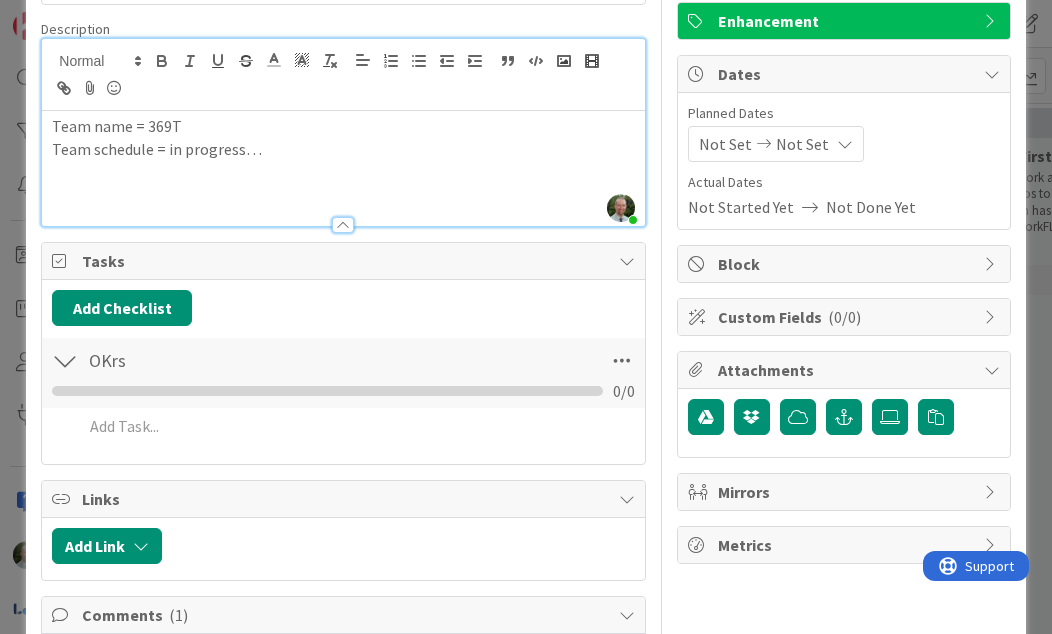 scroll, scrollTop: 147, scrollLeft: 0, axis: vertical 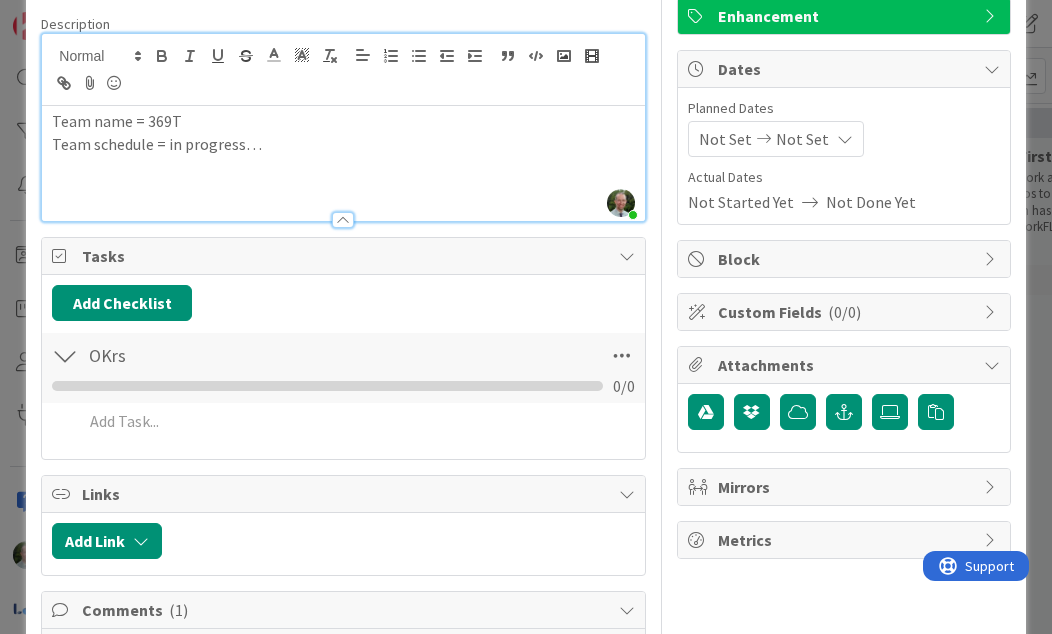type 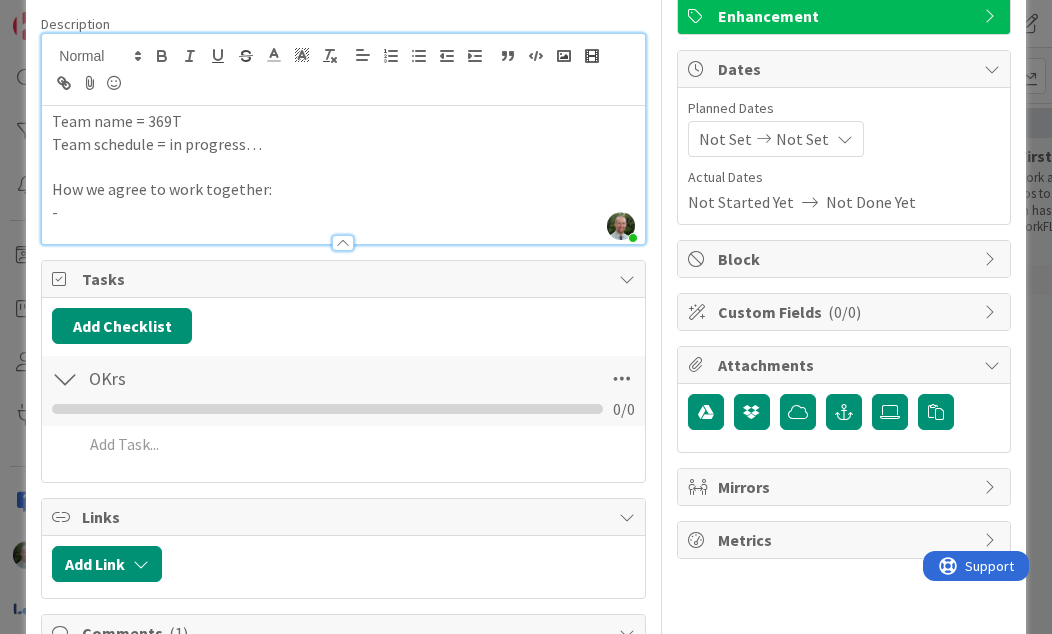 click on "Team schedule = in progress…" at bounding box center [343, 144] 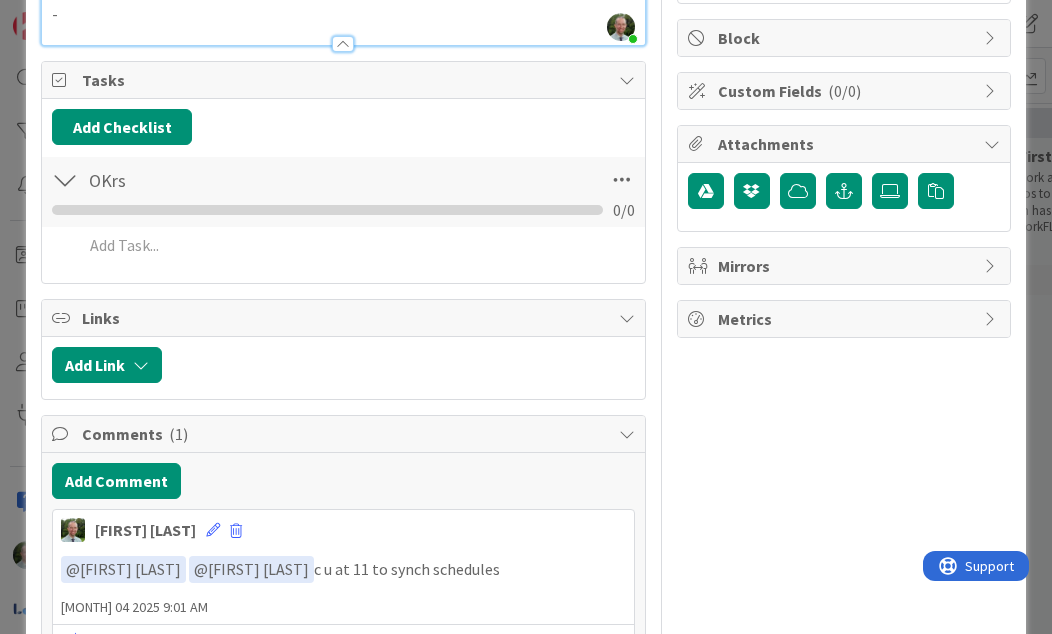 scroll, scrollTop: 374, scrollLeft: 0, axis: vertical 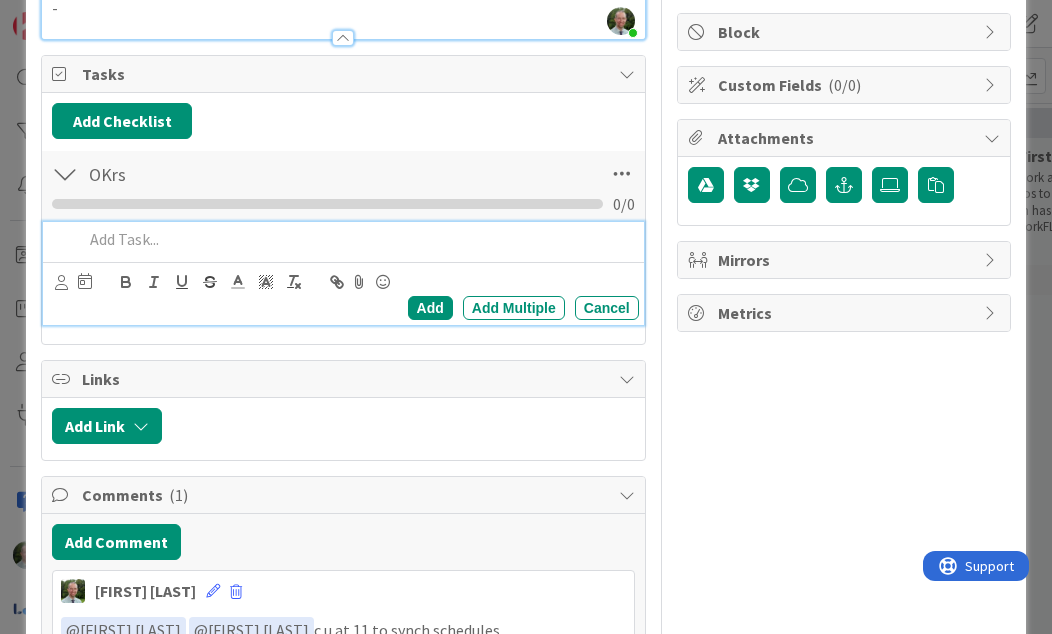 click at bounding box center (356, 239) 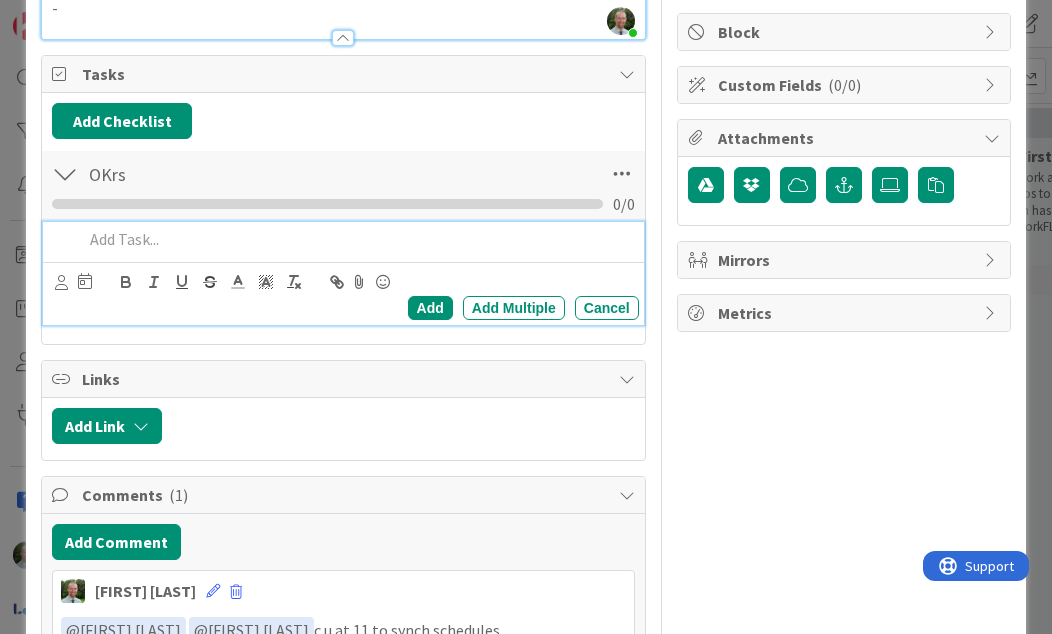 type 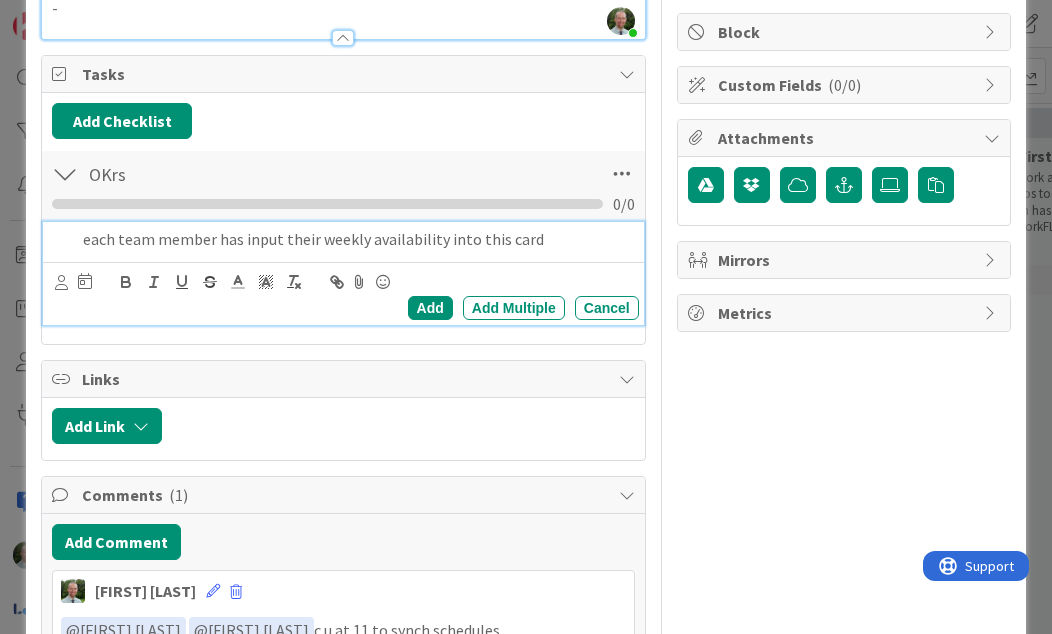 click on "Add" at bounding box center (430, 308) 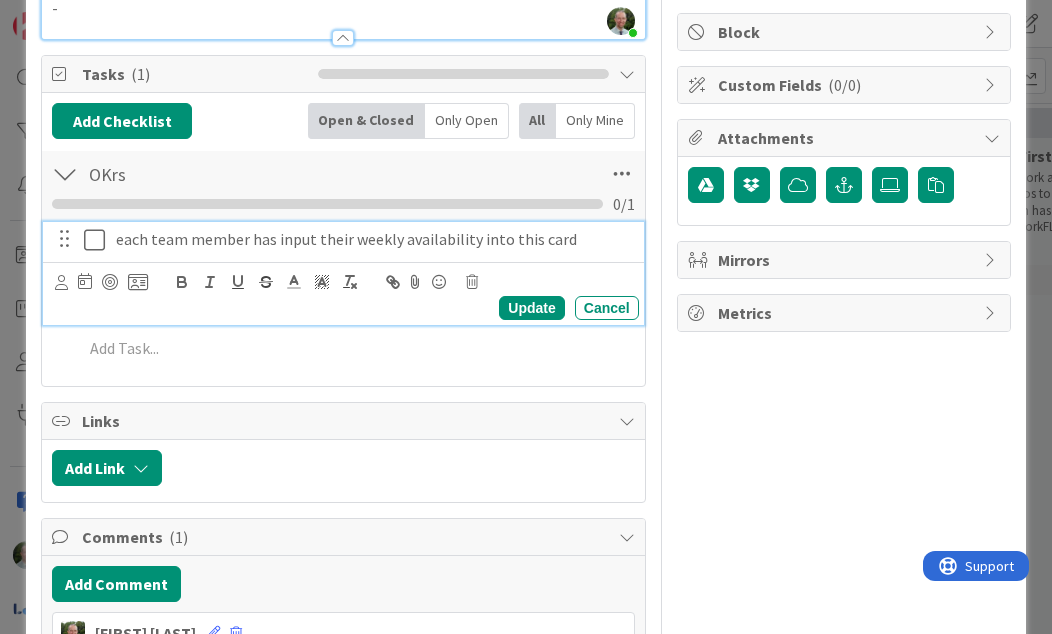 click on "each team member has input their weekly availability into this card" at bounding box center (373, 239) 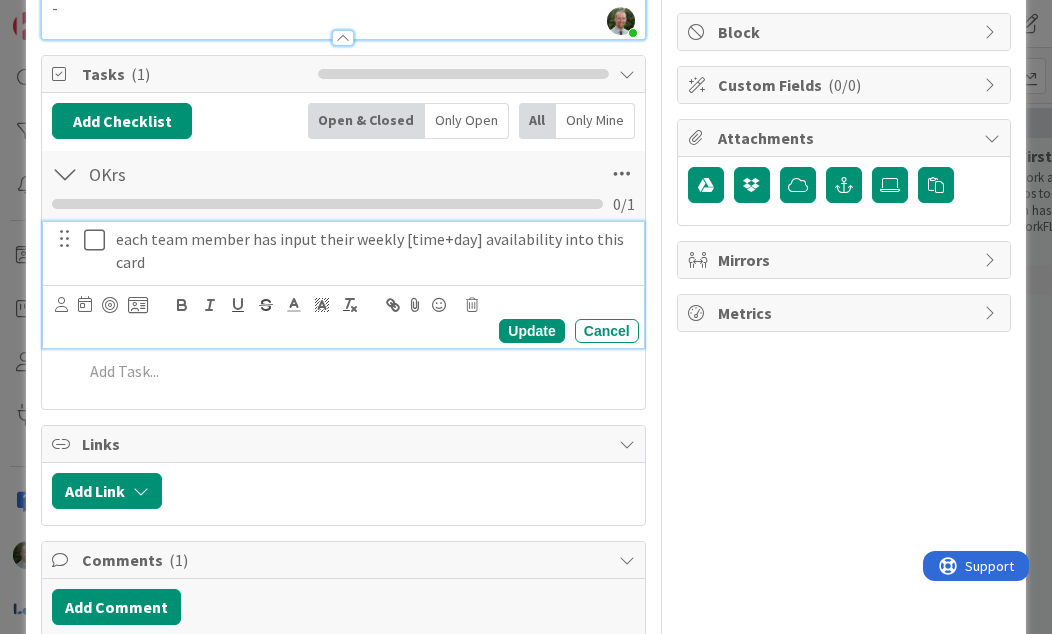 click on "Update" at bounding box center (531, 331) 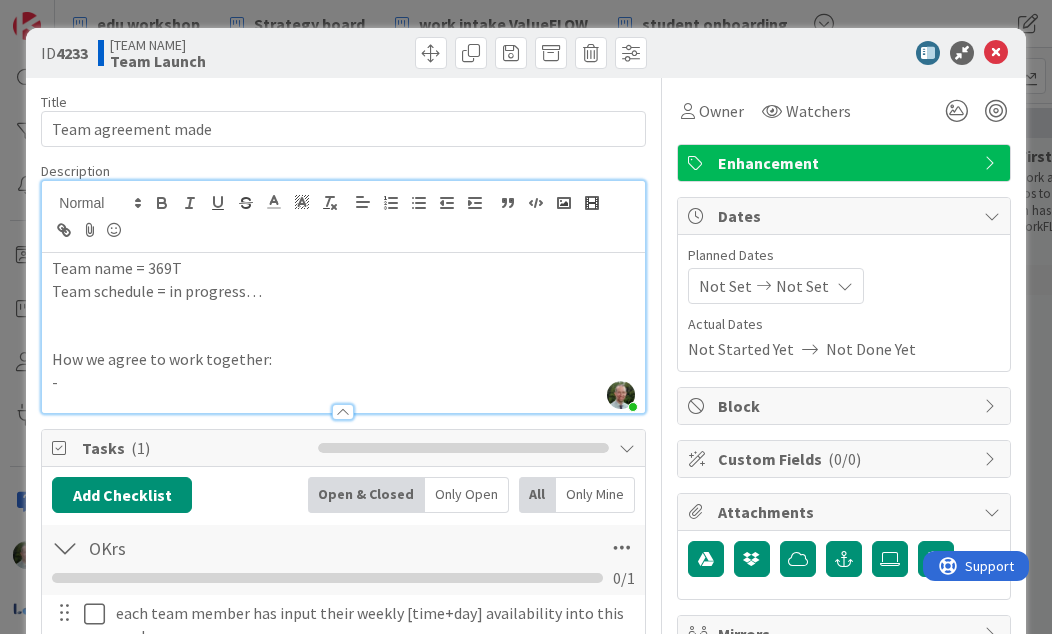 scroll, scrollTop: 0, scrollLeft: 0, axis: both 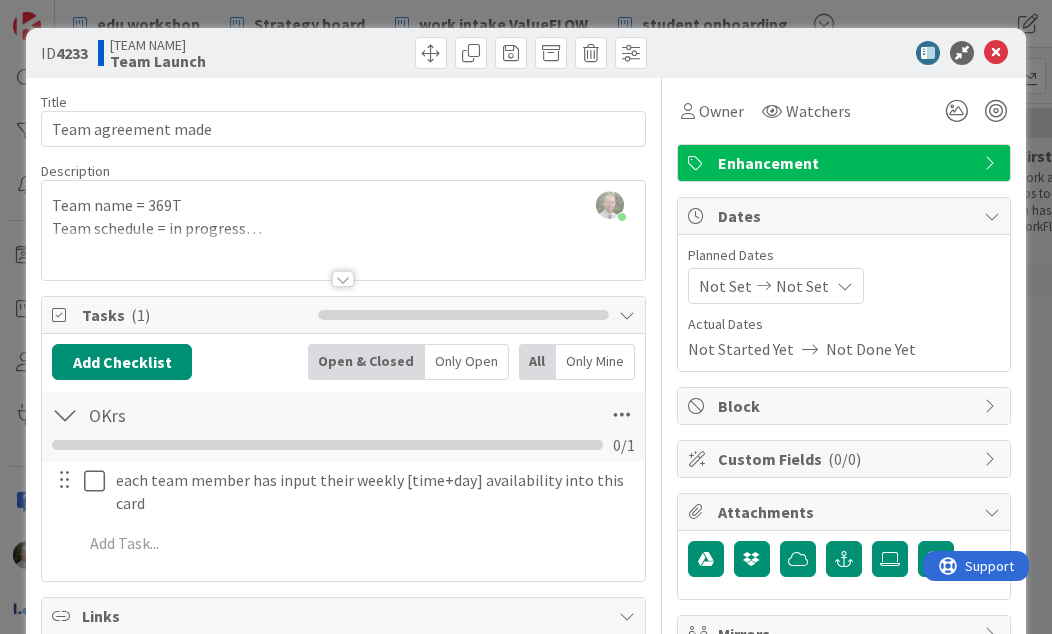 click at bounding box center (996, 53) 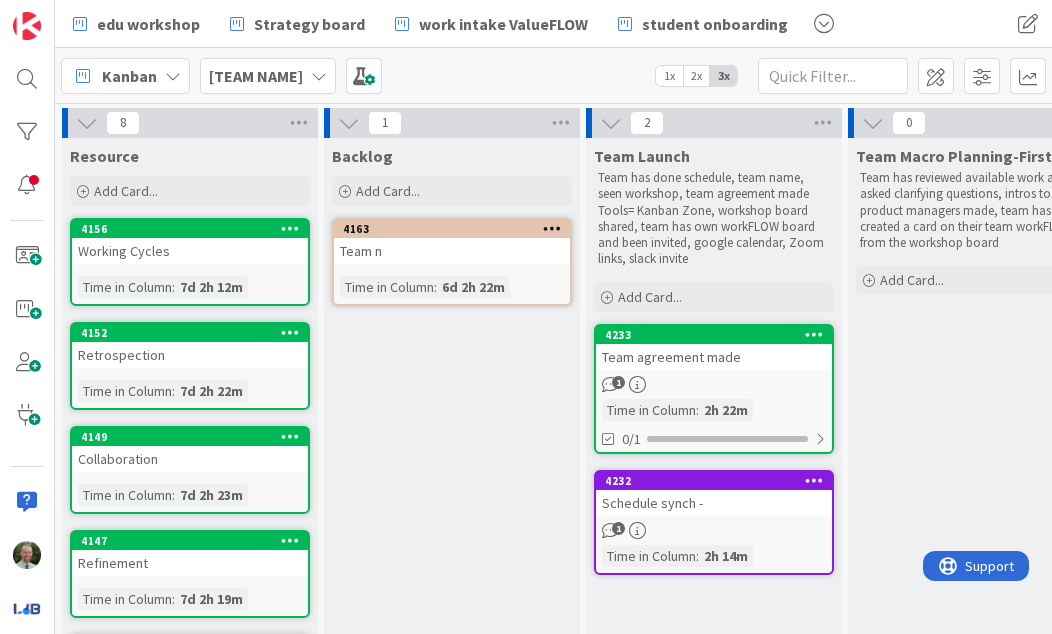 scroll, scrollTop: 0, scrollLeft: 0, axis: both 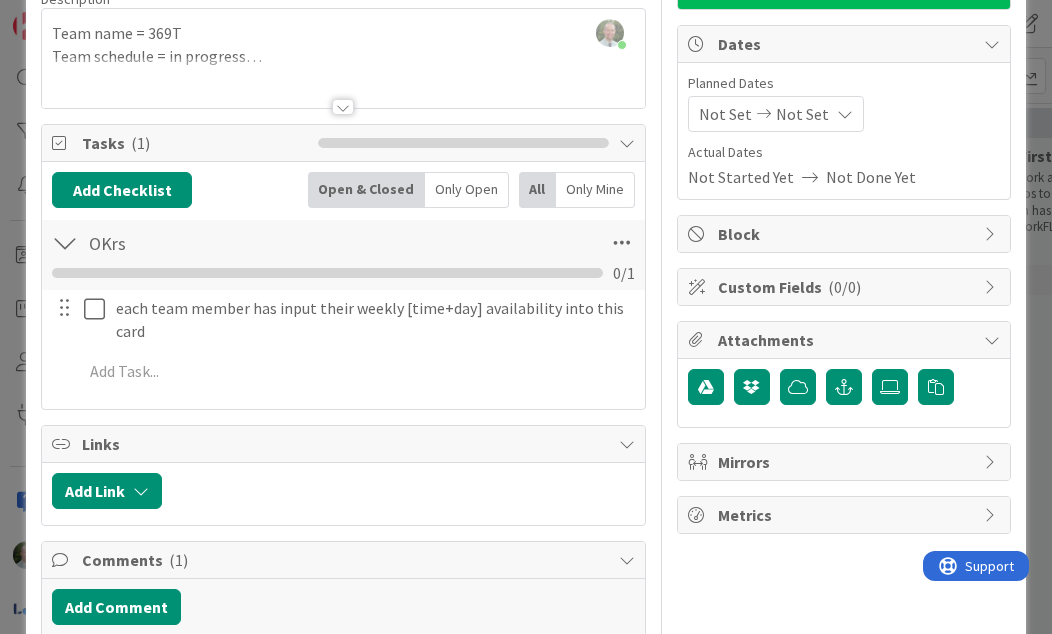 click at bounding box center (706, 387) 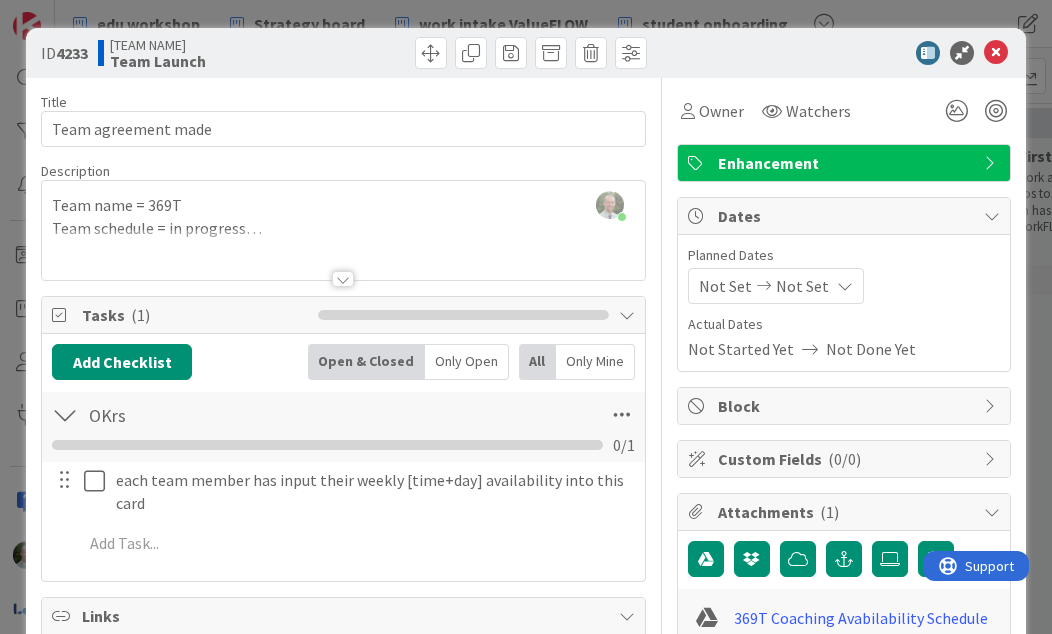 scroll, scrollTop: 0, scrollLeft: 0, axis: both 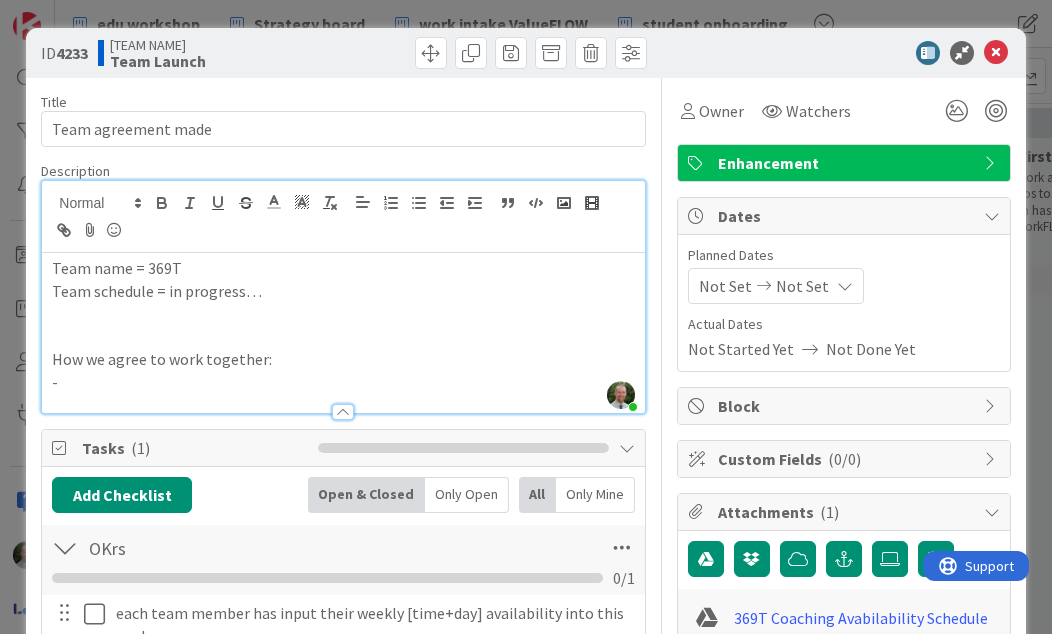 click on "Team schedule = in progress…" at bounding box center [343, 291] 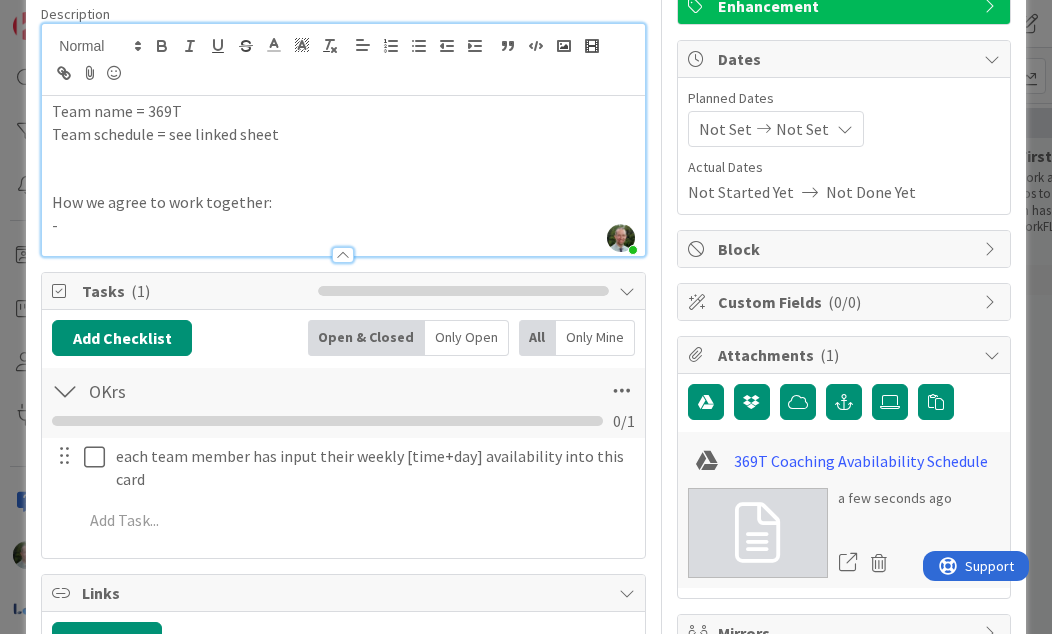 scroll, scrollTop: 180, scrollLeft: 0, axis: vertical 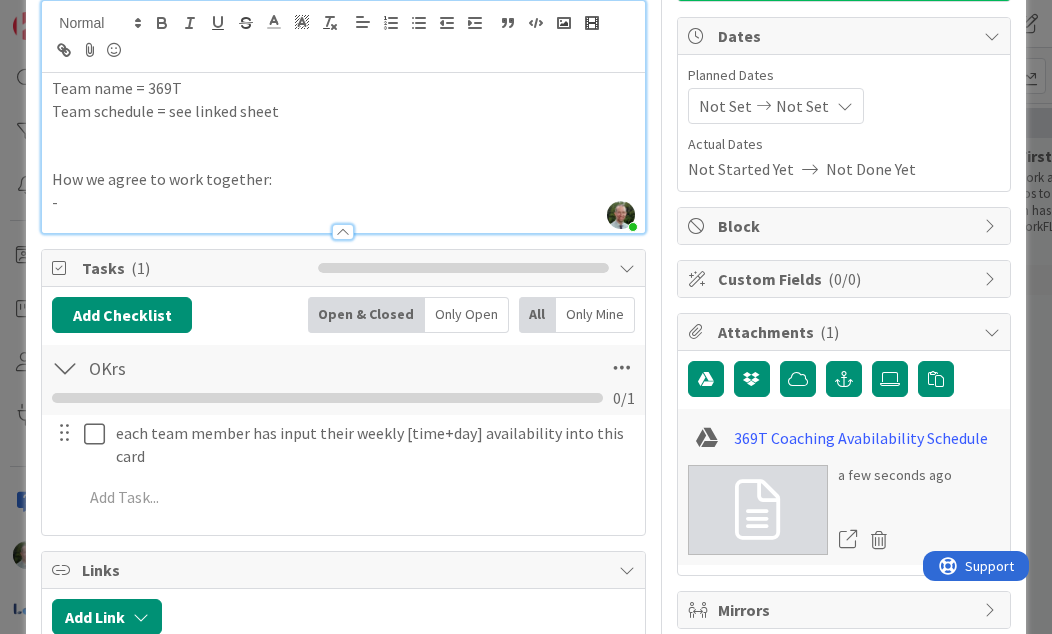 click on "How we agree to work together:" at bounding box center [343, 179] 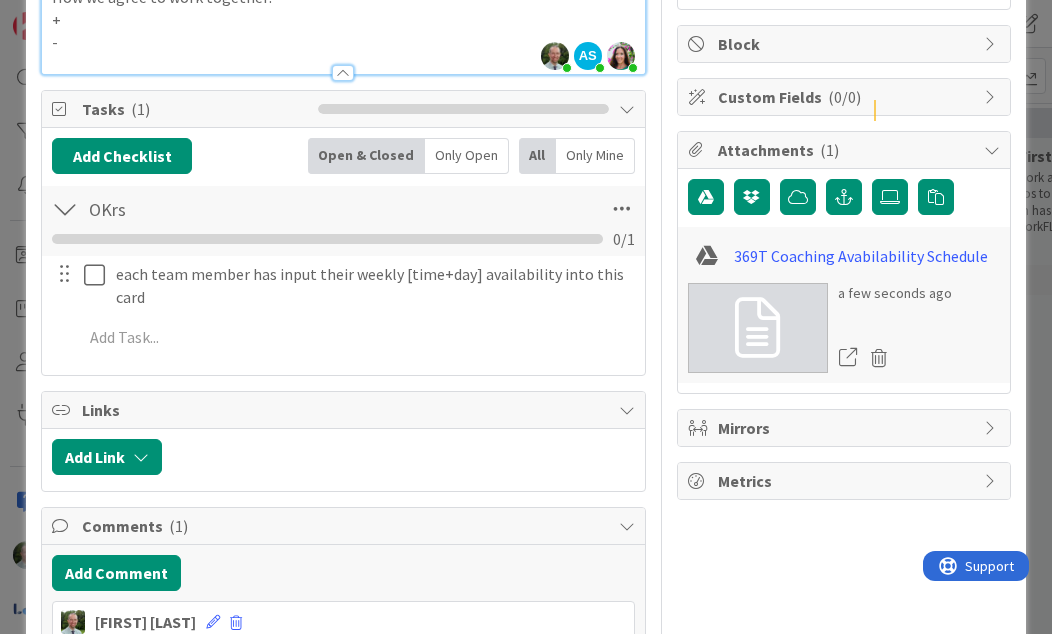 scroll, scrollTop: 370, scrollLeft: 0, axis: vertical 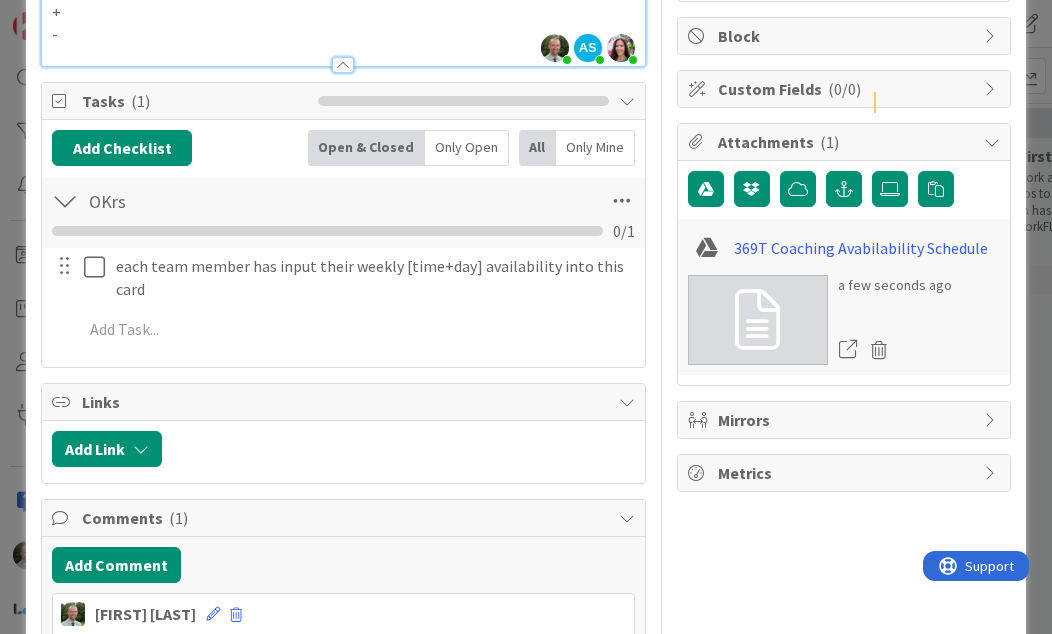 click at bounding box center (879, 350) 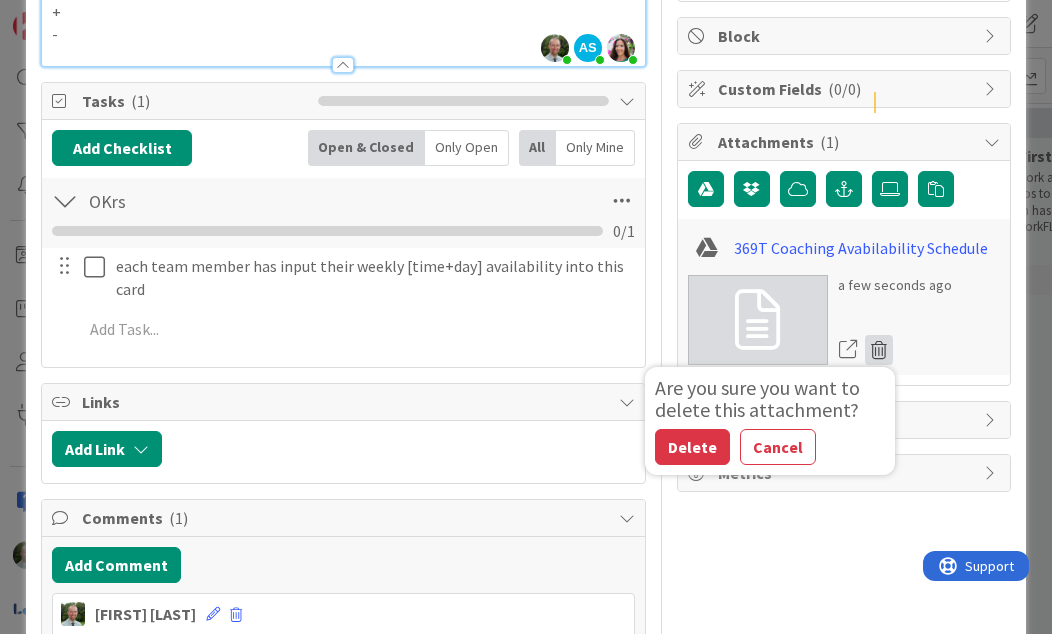 click on "Delete" at bounding box center [692, 447] 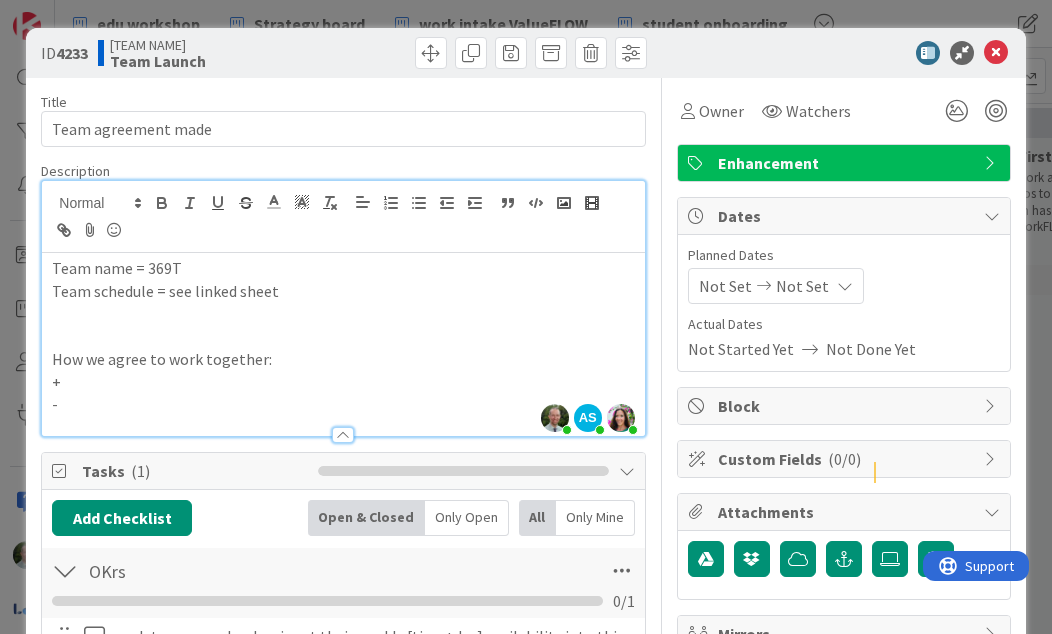 scroll, scrollTop: 0, scrollLeft: 0, axis: both 